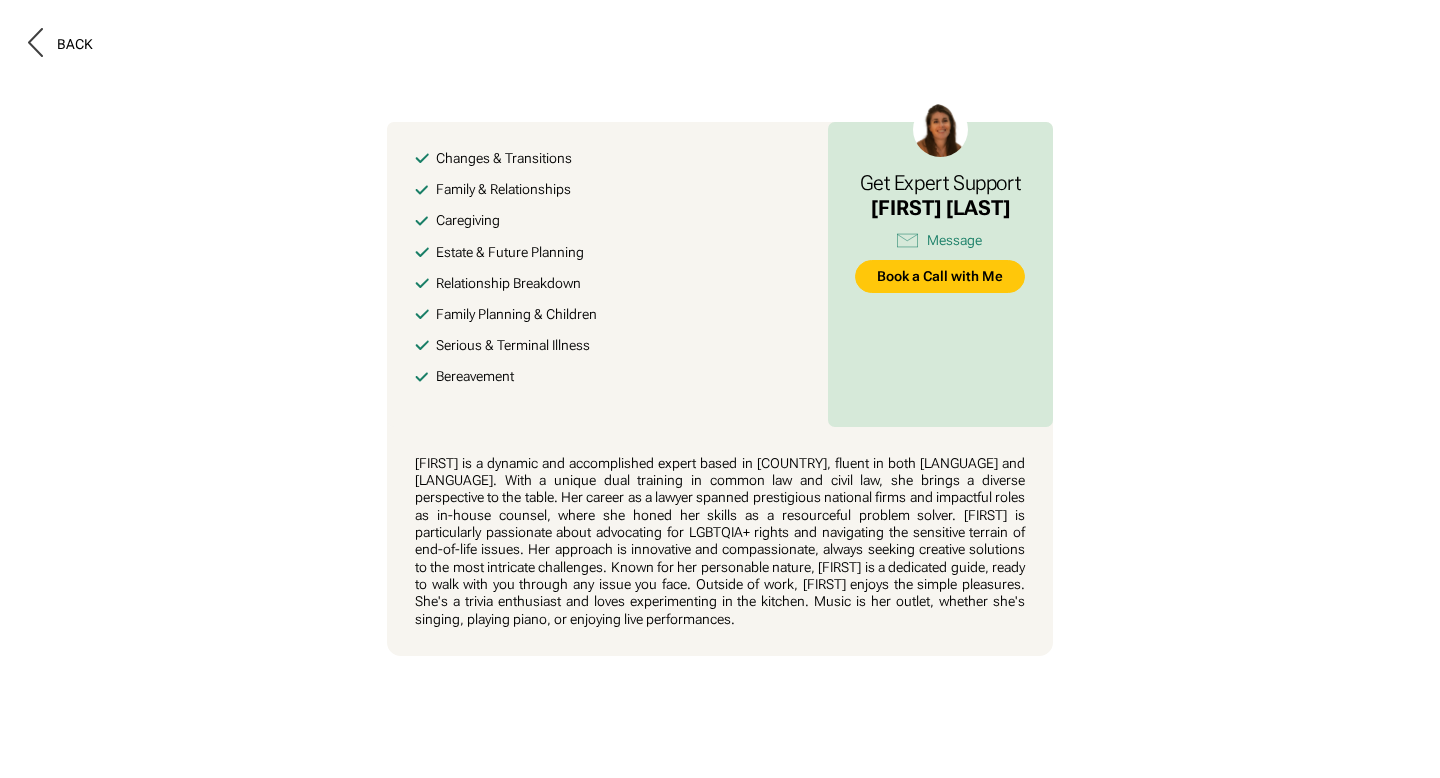 scroll, scrollTop: 0, scrollLeft: 0, axis: both 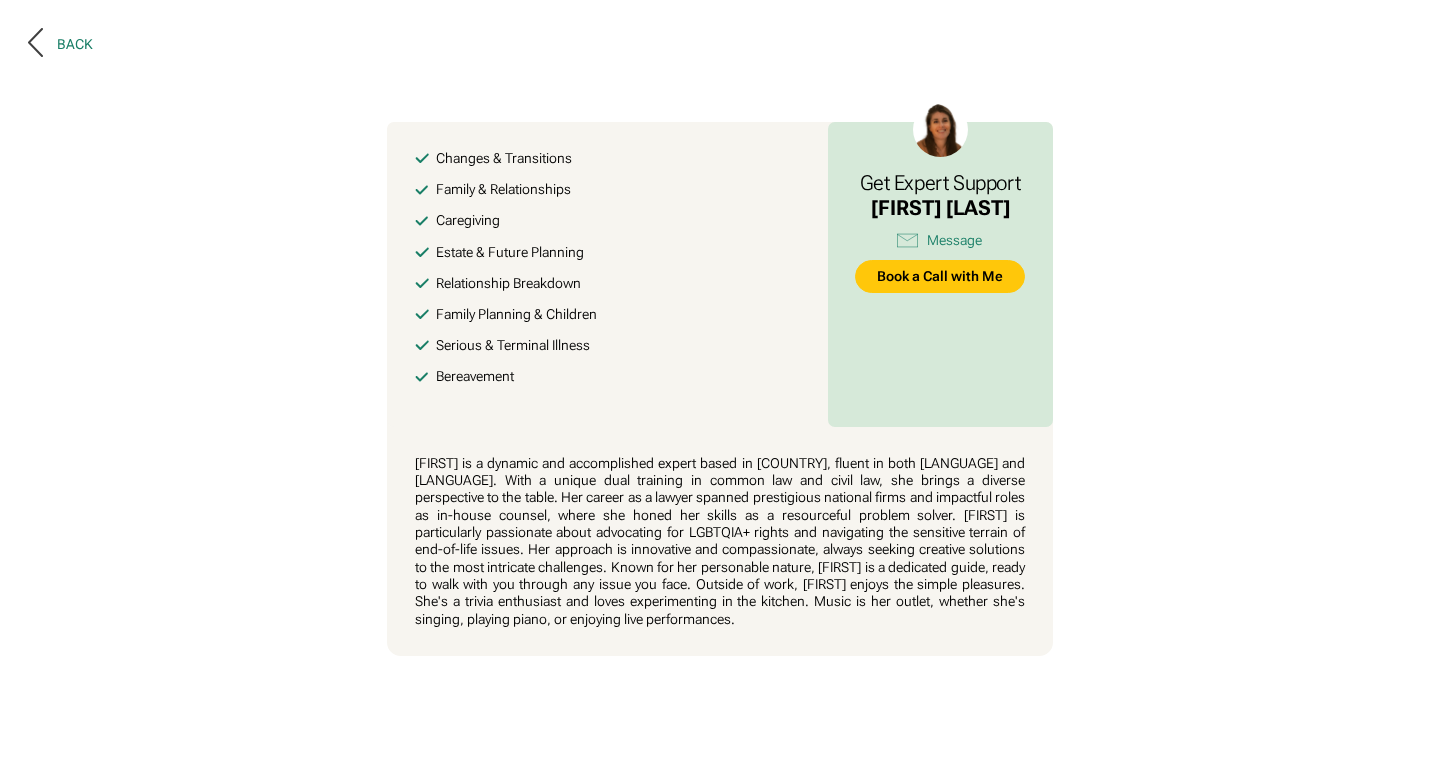 click on "Back" at bounding box center (60, 44) 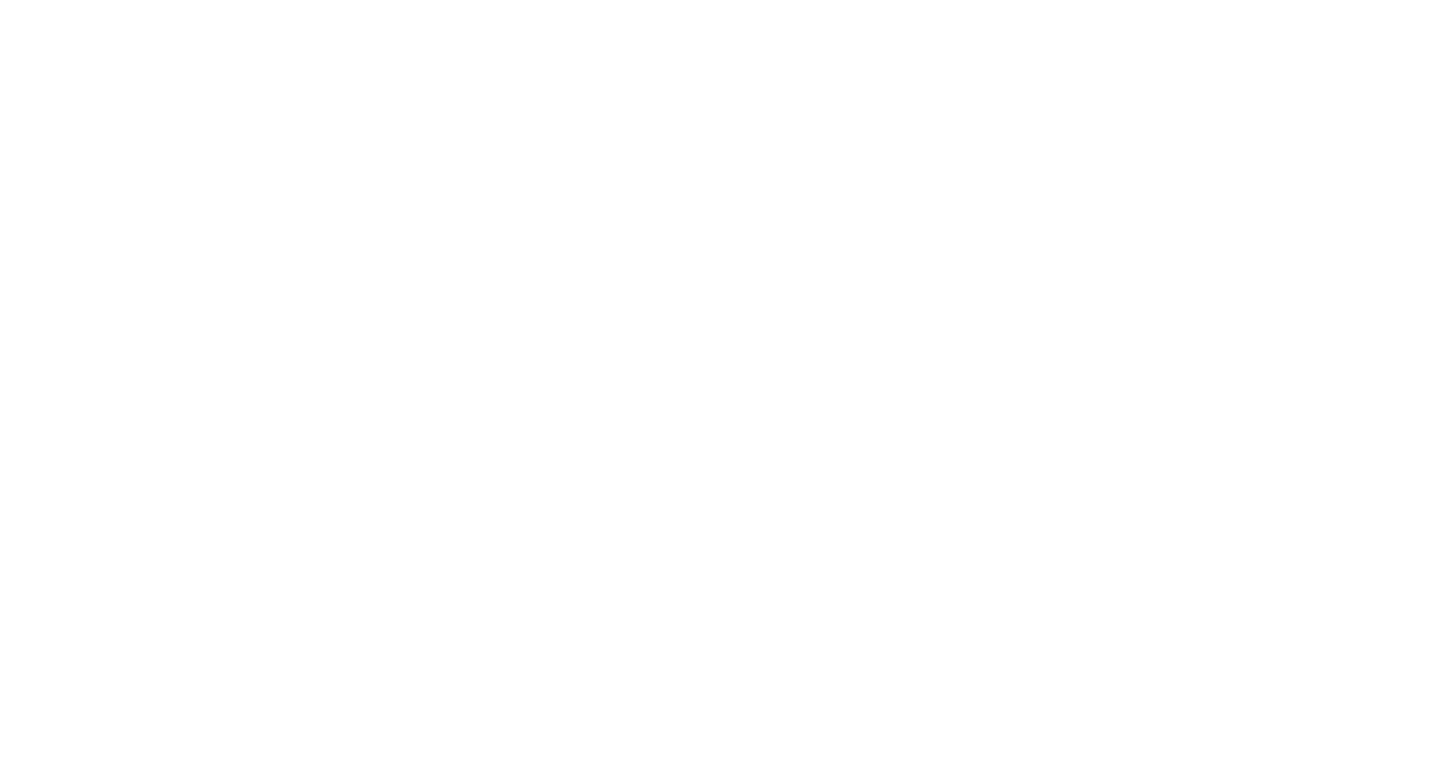 click on "Changes & Transitions
Family & Relationships
Caregiving
Estate & Future Planning
Relationship Breakdown
Family Planning & Children
Serious & Terminal Illness
Bereavement Get Expert Support Maria Aylward
Message  Maria Book a Call with  Cal.com
BACK Maria Aylward I can help with you with… Changes & Transitions Family & Relationships Caregiving Estate & Future Planning Relationship Breakdown Family Planning & Children Serious & Terminal Illness Bereavement" at bounding box center [720, 389] 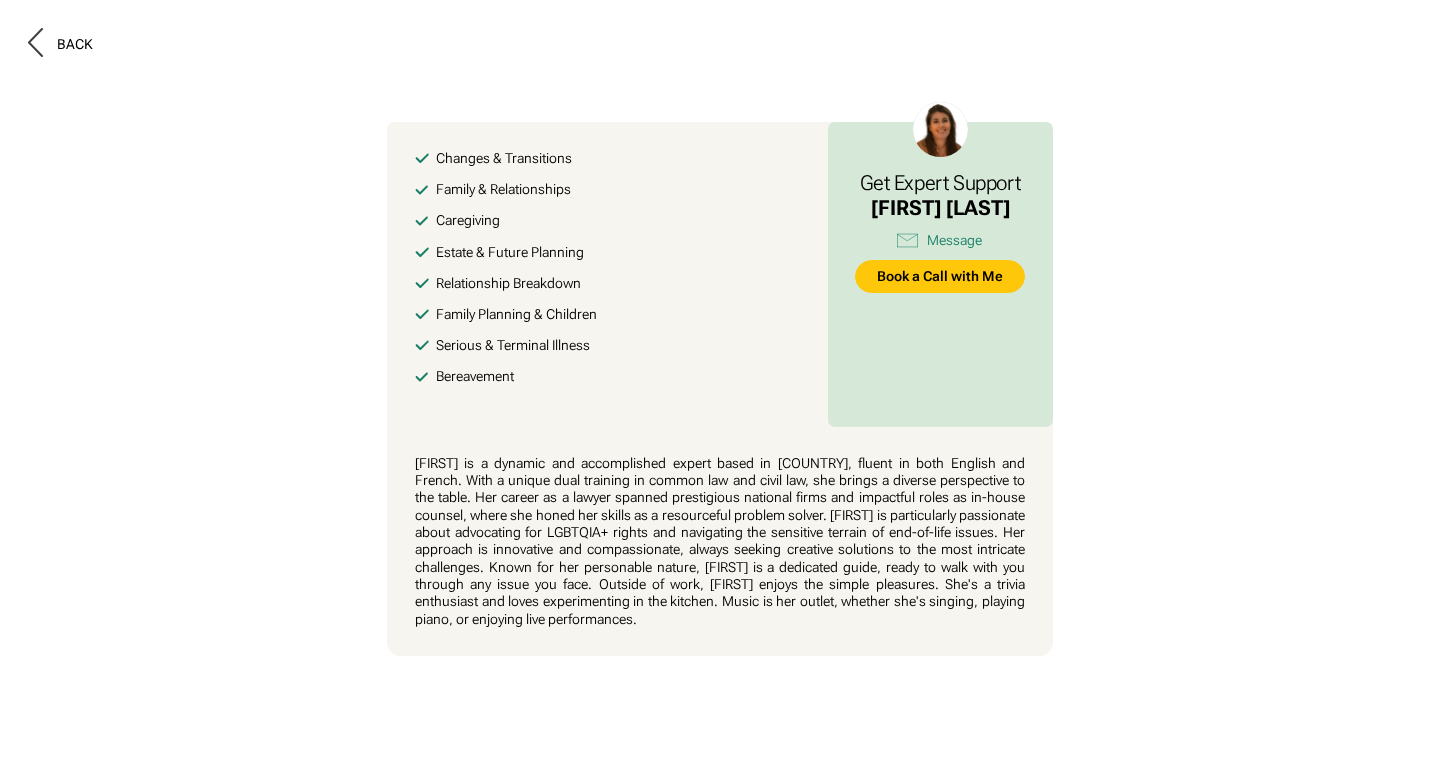 scroll, scrollTop: 0, scrollLeft: 0, axis: both 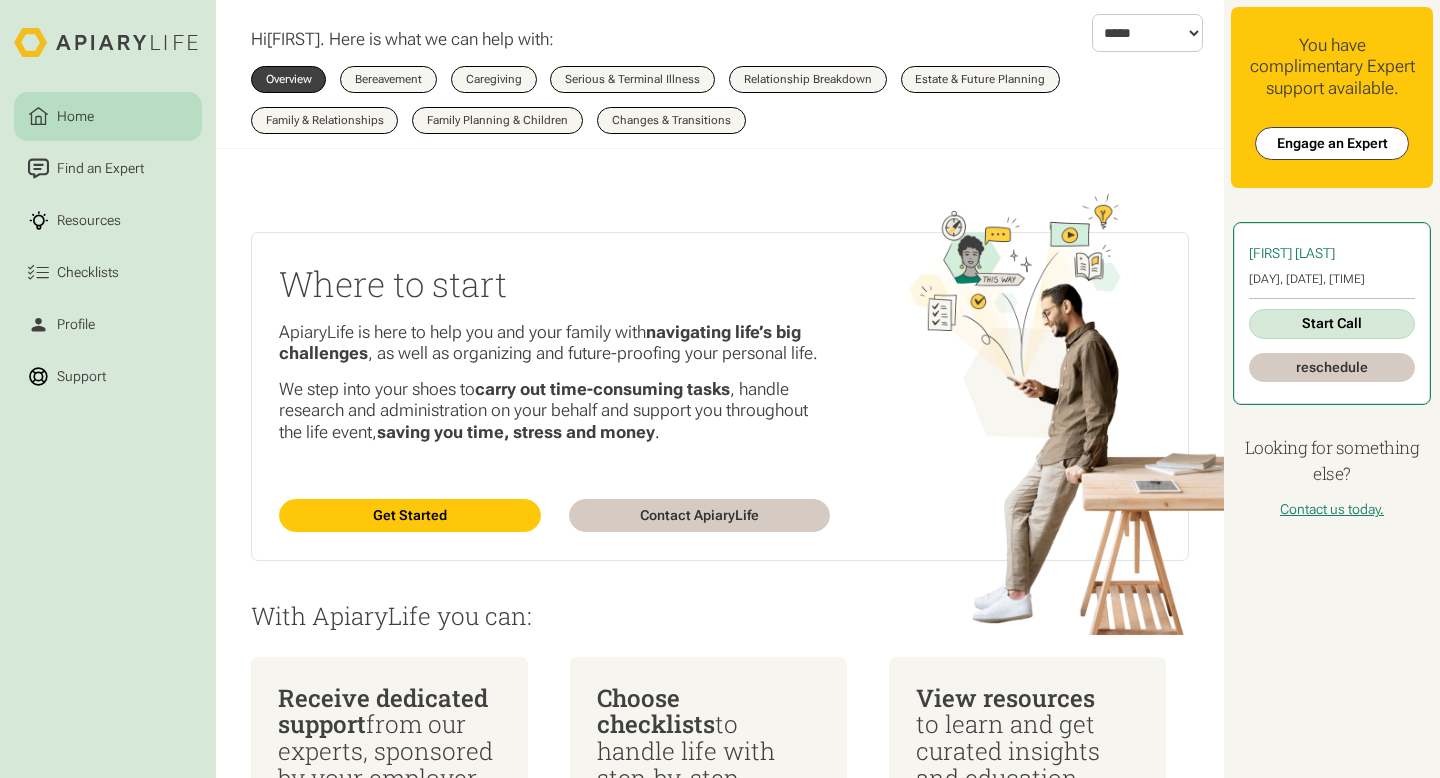 click on "Start Call" at bounding box center (1332, 324) 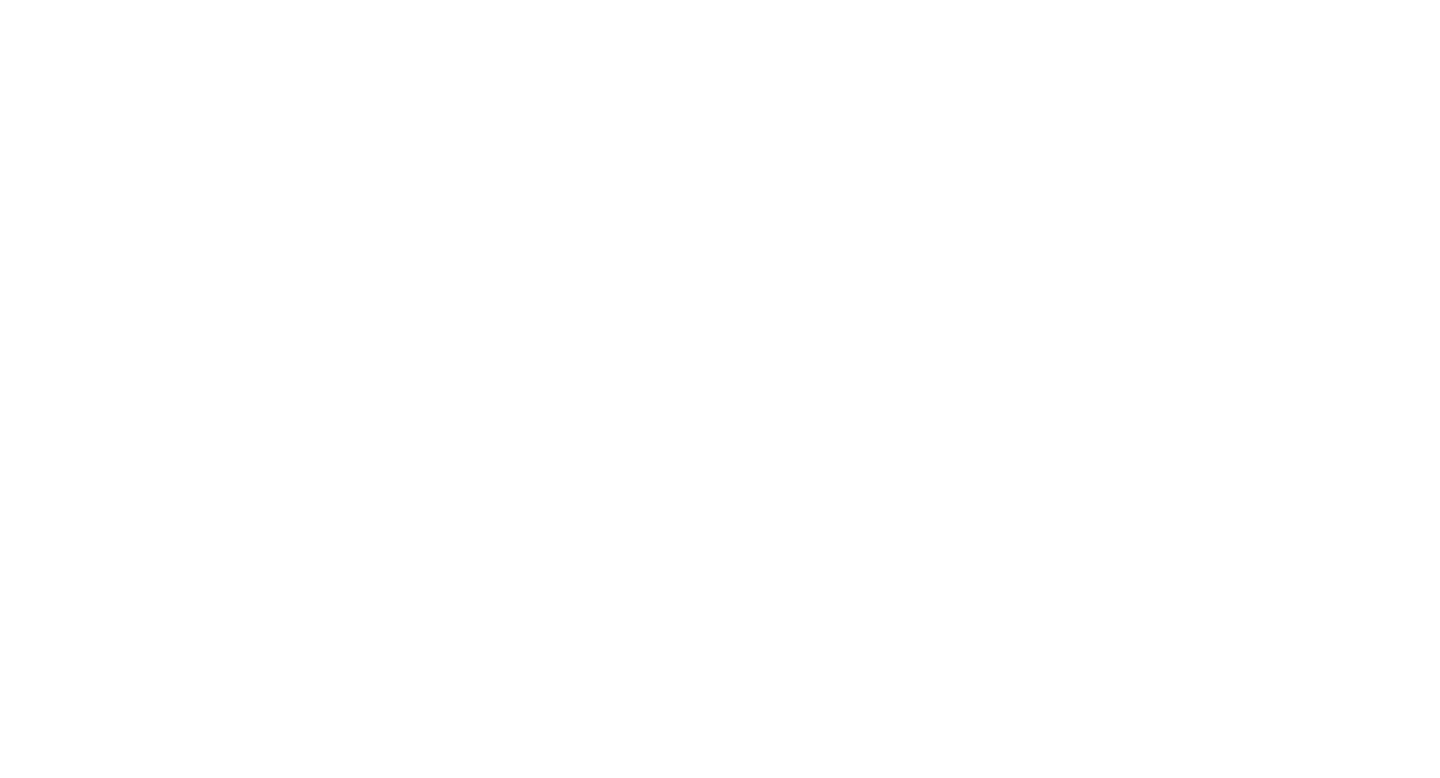scroll, scrollTop: 0, scrollLeft: 0, axis: both 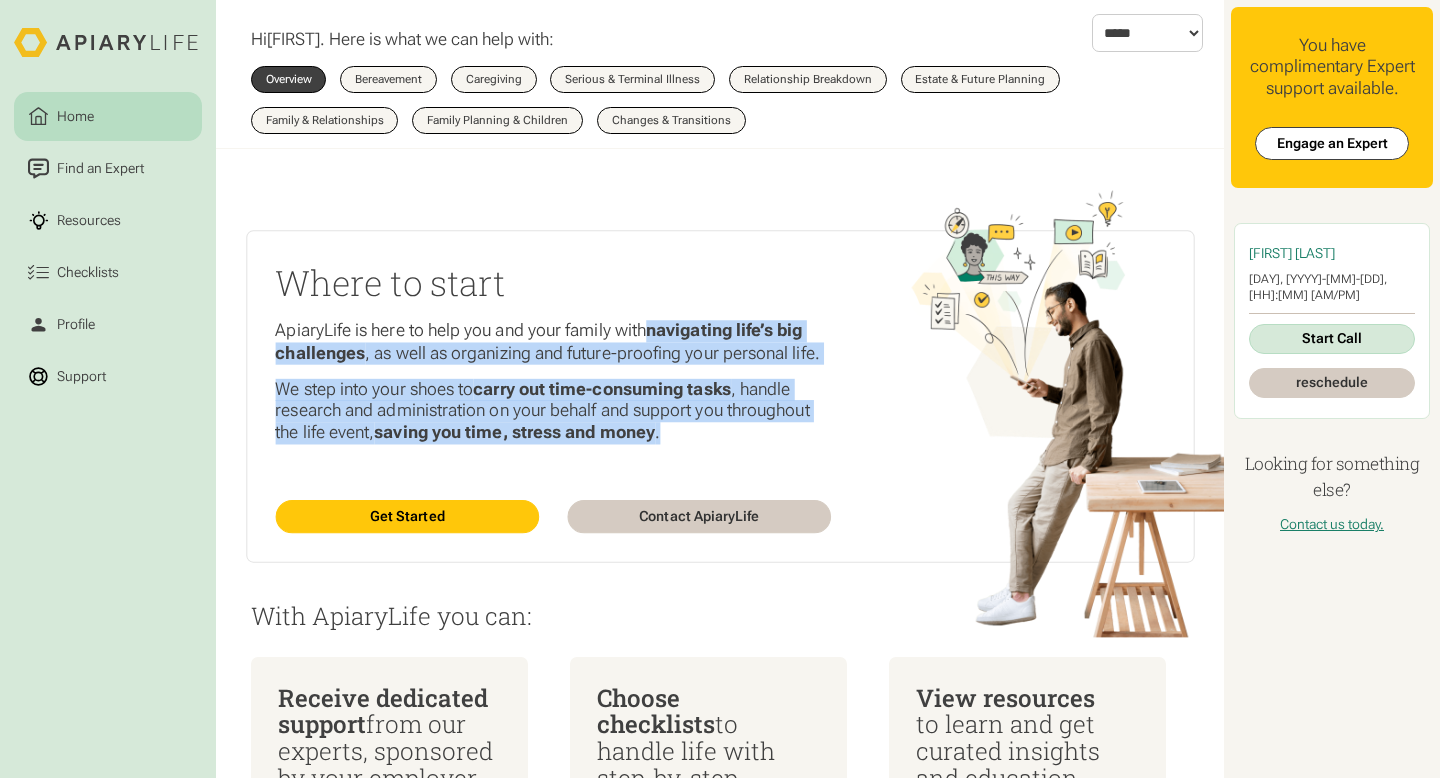 drag, startPoint x: 654, startPoint y: 327, endPoint x: 753, endPoint y: 506, distance: 204.55318 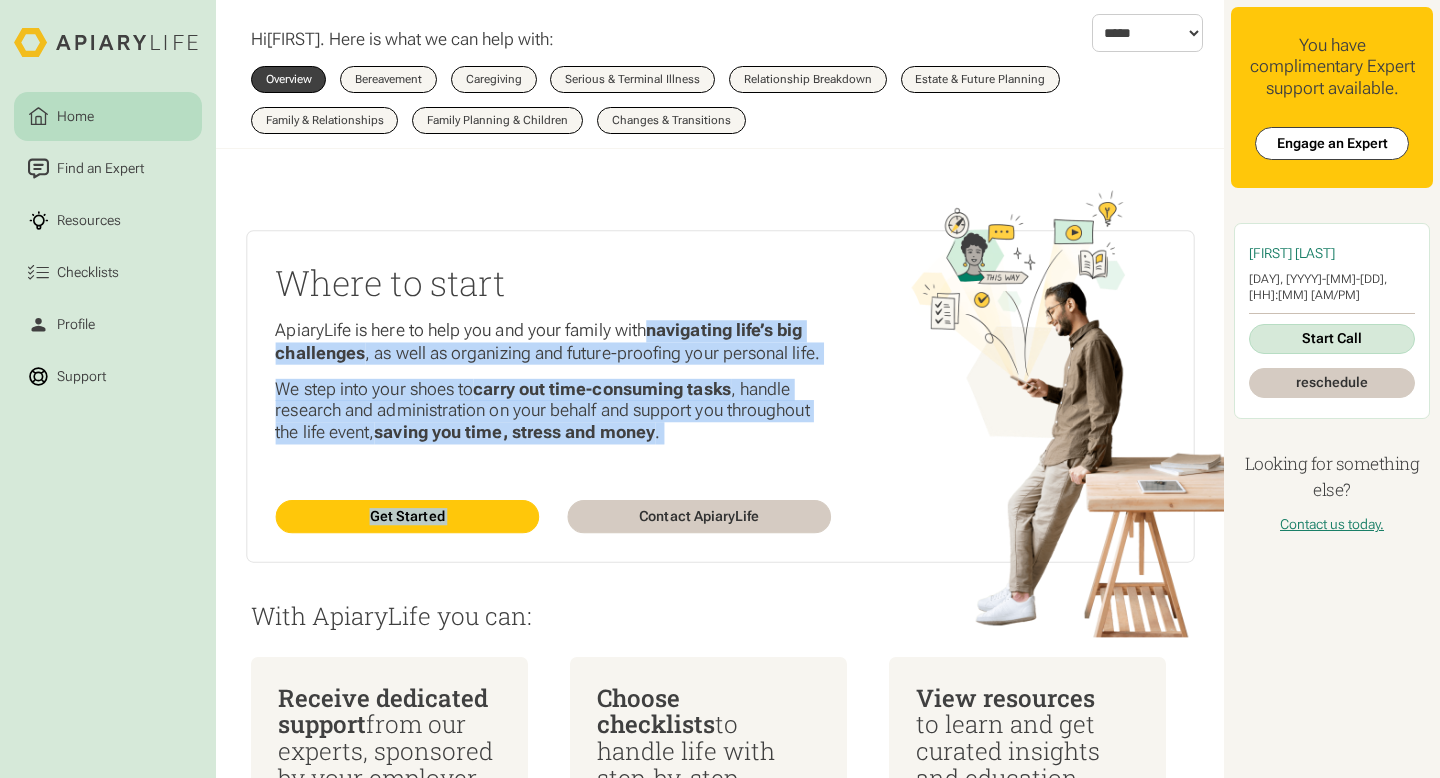 click at bounding box center (553, 472) 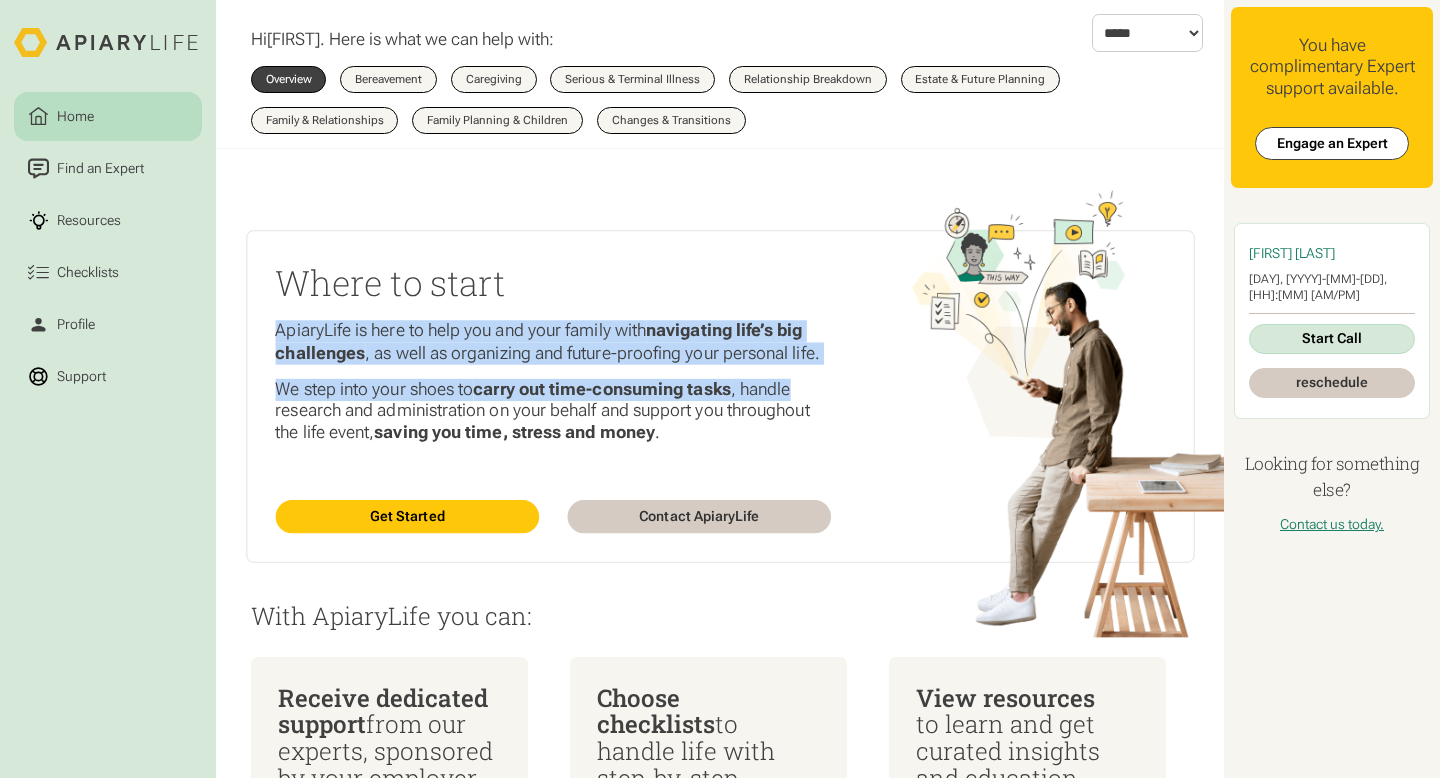 drag, startPoint x: 273, startPoint y: 324, endPoint x: 803, endPoint y: 375, distance: 532.4481 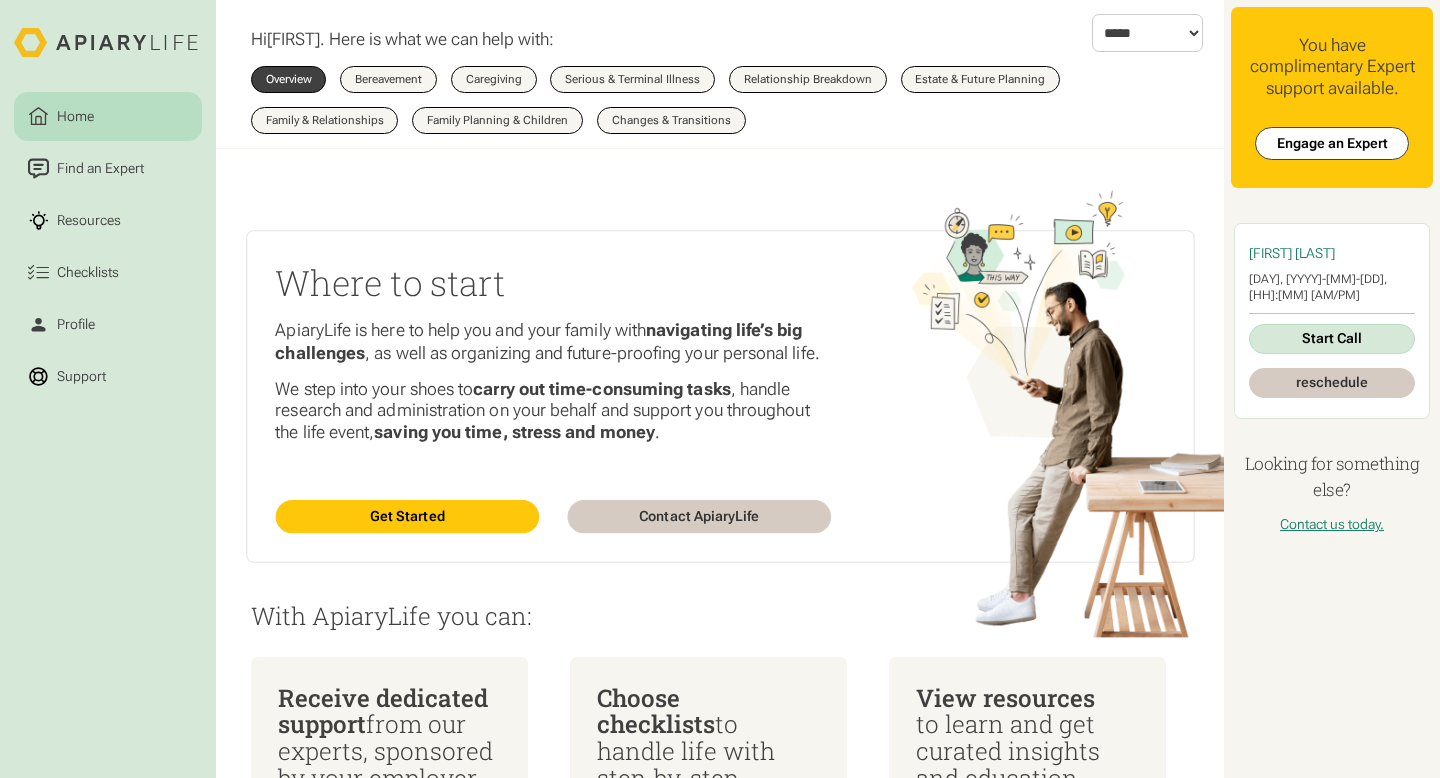 click on "Where to start ApiaryLife is here to help you and your family with  navigating life’s big challenges , as well as organizing and future-proofing your personal life.  We step into your shoes to  carry out time-consuming tasks , handle research and administration on your behalf and support you throughout the life event,  saving you time, stress and money . Get Started Contact ApiaryLife" at bounding box center (553, 397) 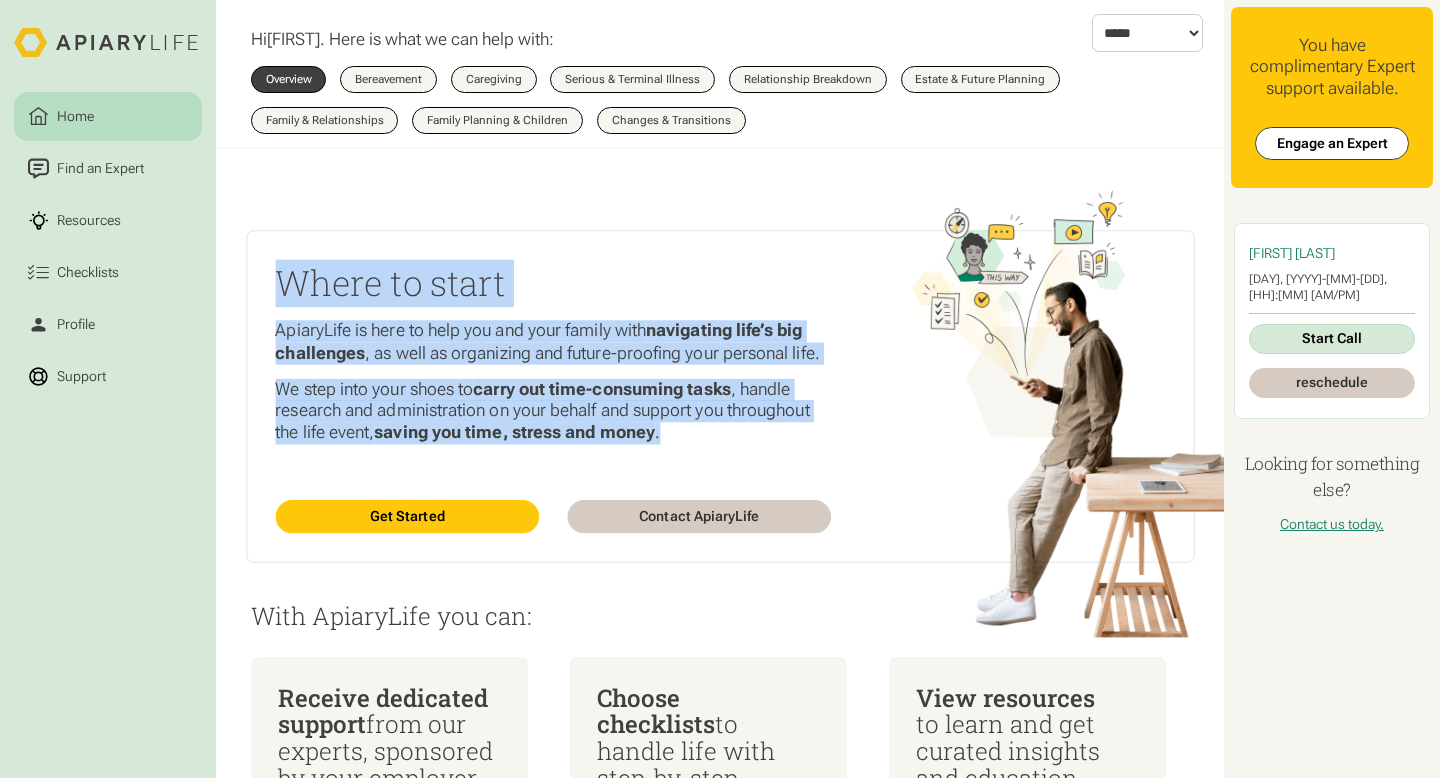 drag, startPoint x: 281, startPoint y: 278, endPoint x: 671, endPoint y: 487, distance: 442.47147 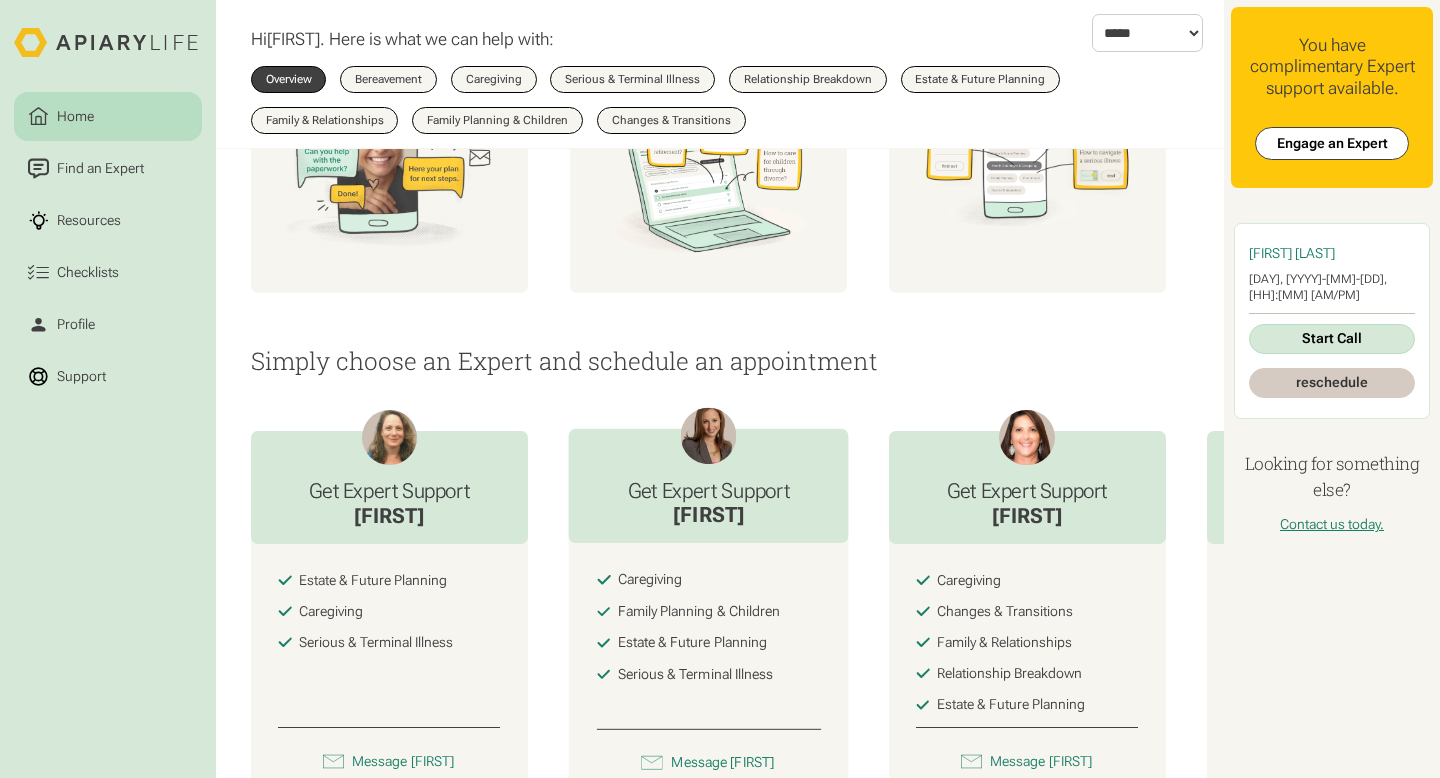 scroll, scrollTop: 799, scrollLeft: 0, axis: vertical 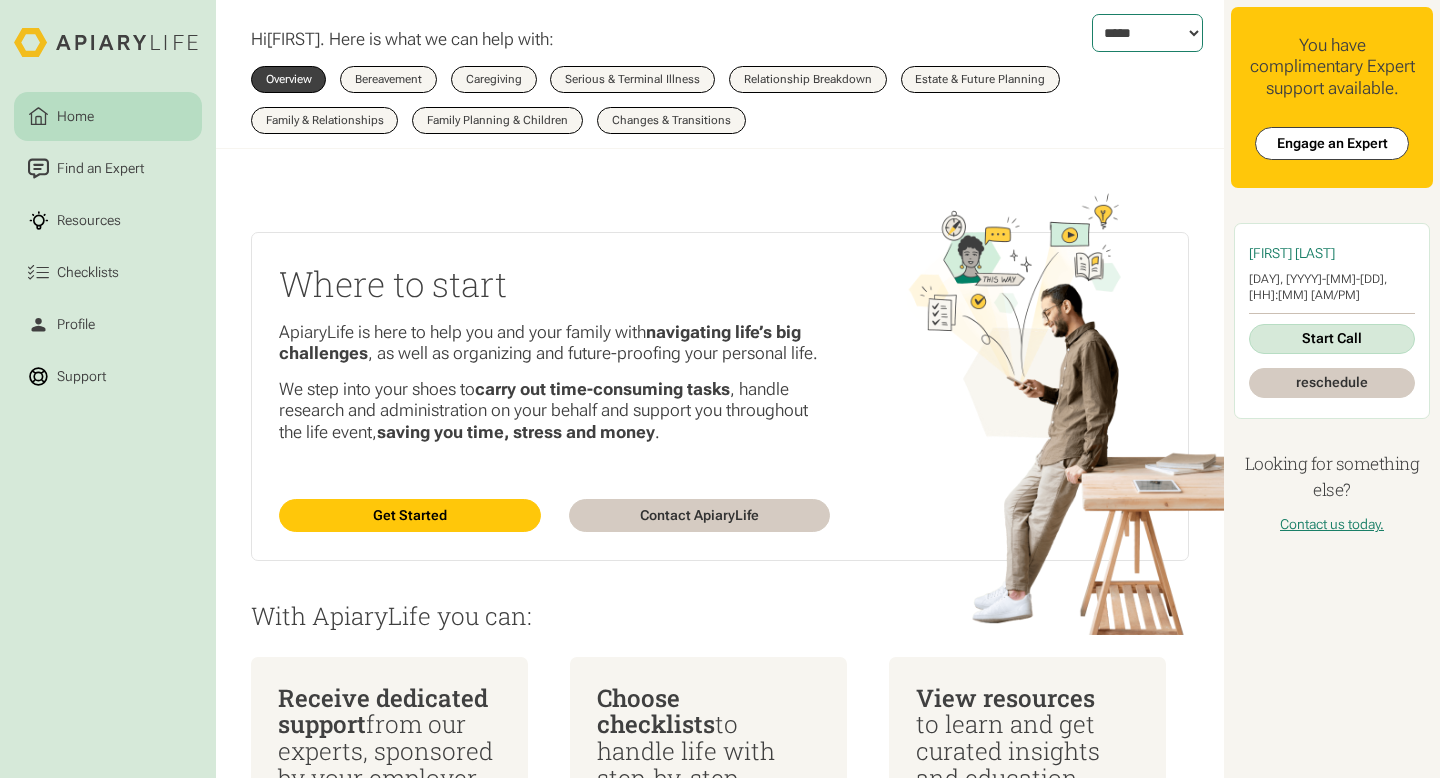click on "[MASKED] [MASKED]" at bounding box center (1147, 33) 